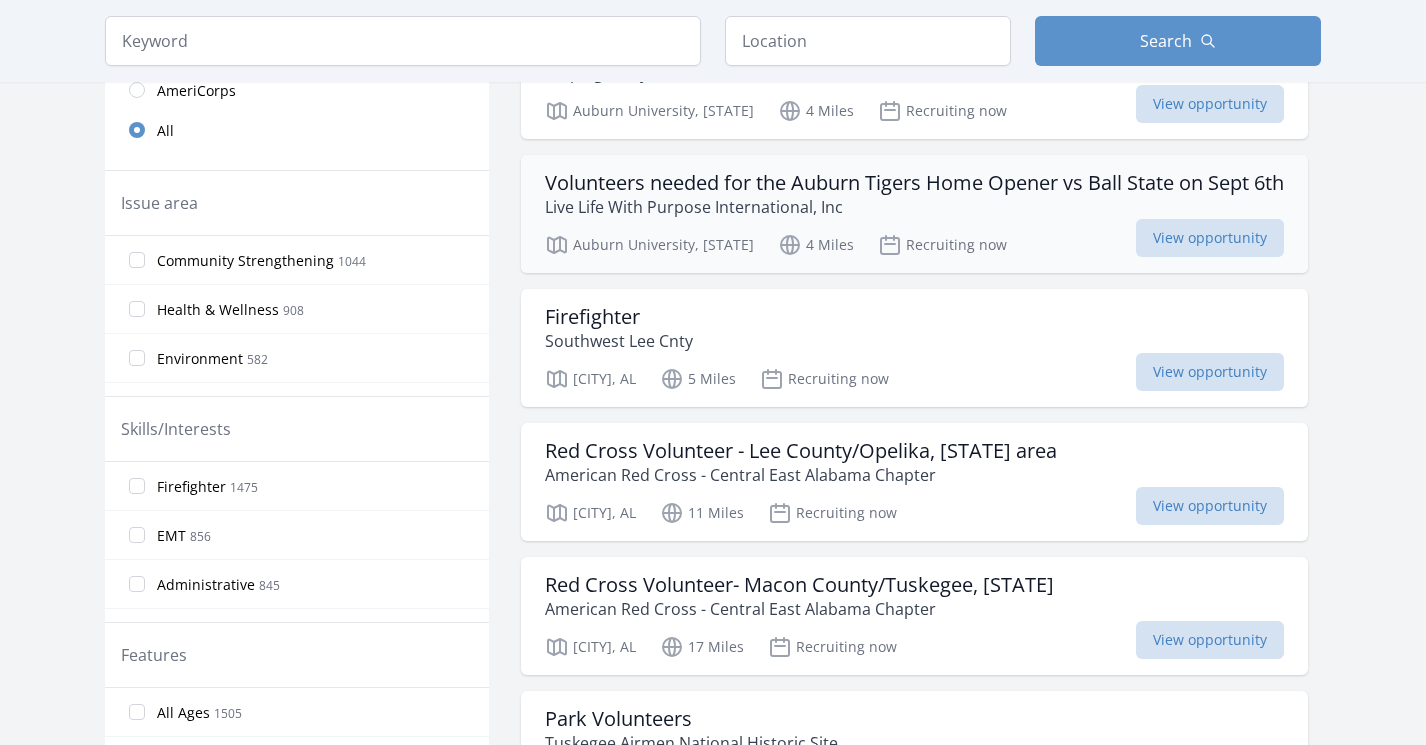 scroll, scrollTop: 0, scrollLeft: 0, axis: both 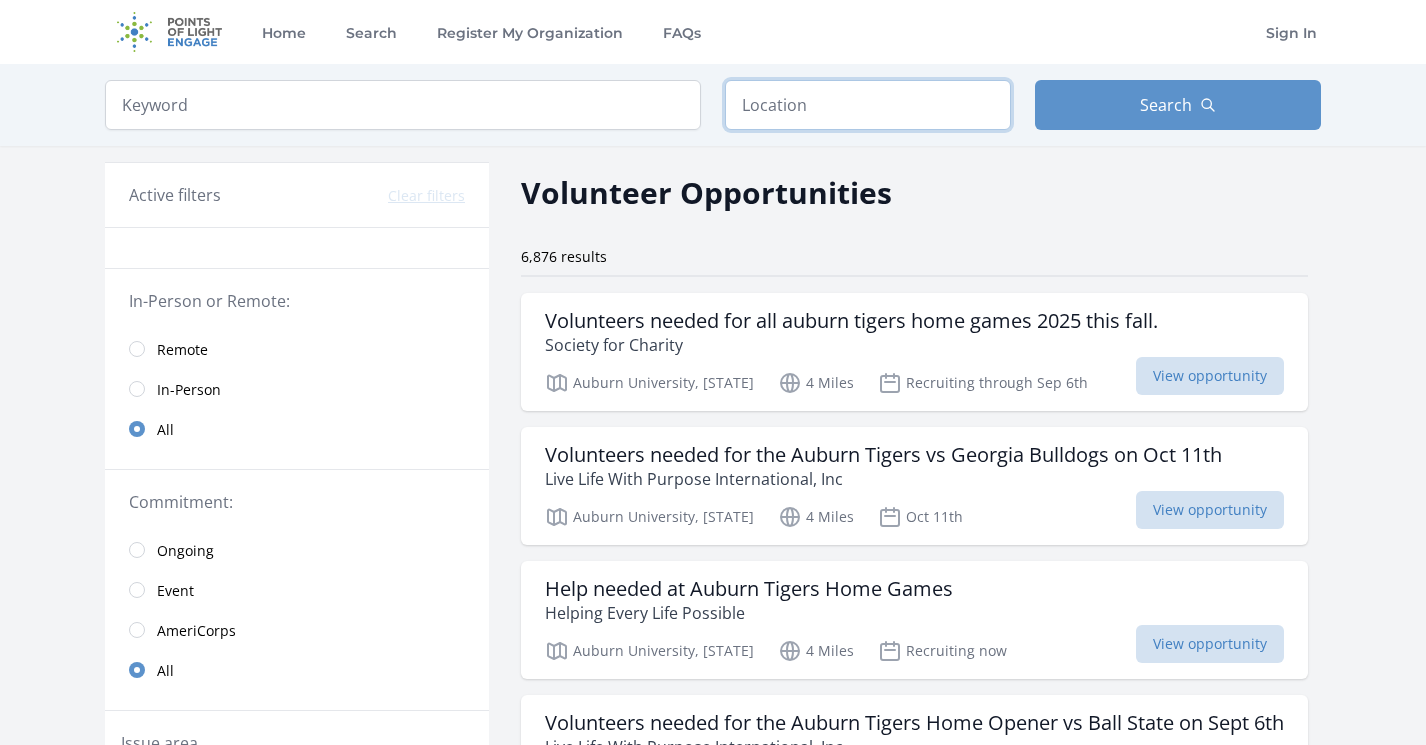 click at bounding box center (868, 105) 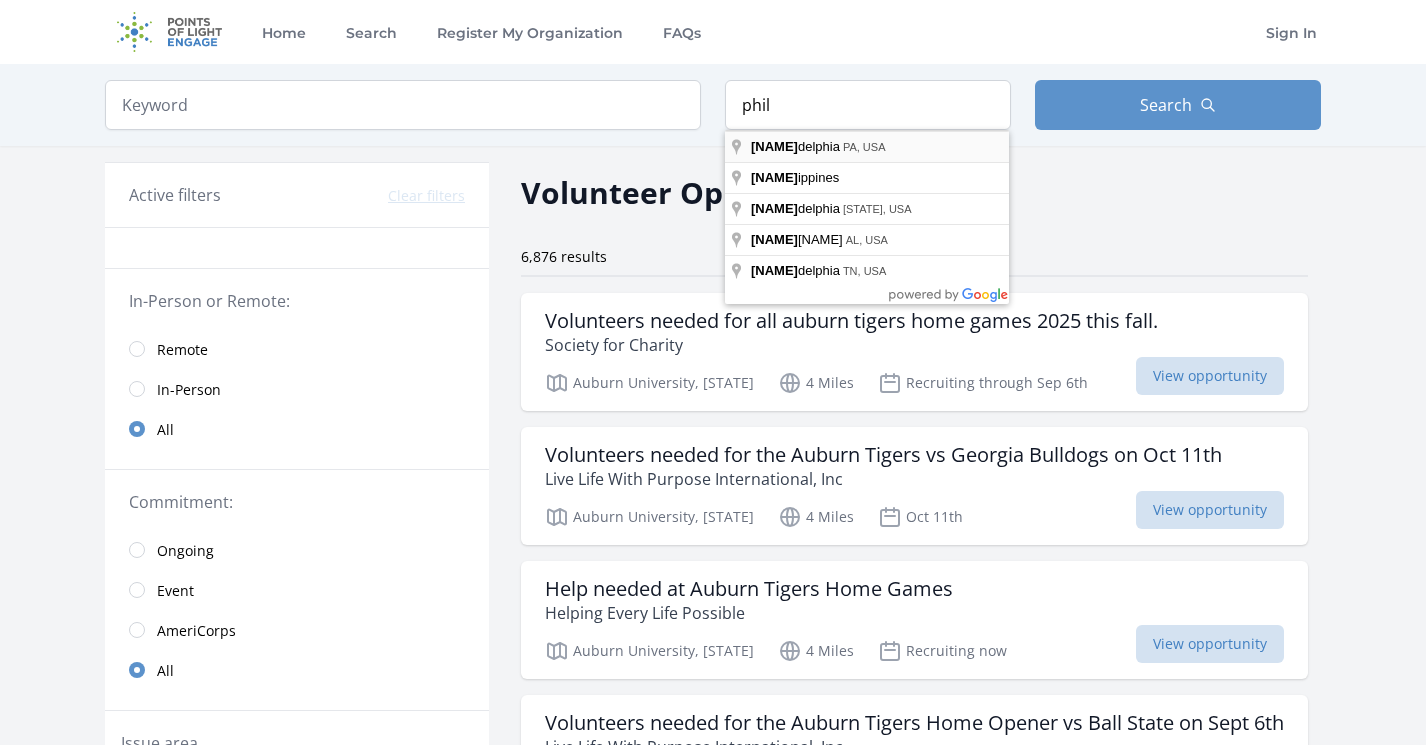 type on "Philadelphia, PA, USA" 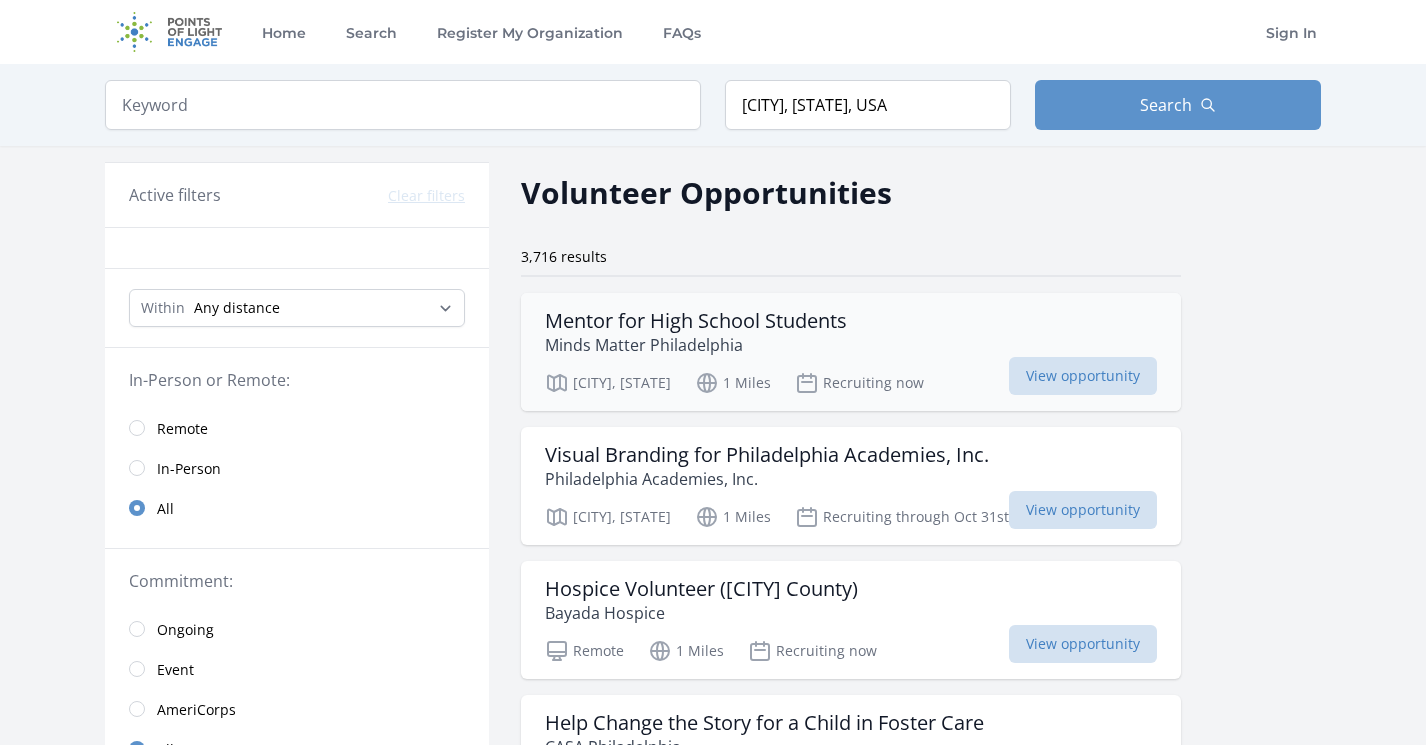 click on "Mentor for High School Students
Minds Matter Philadelphia
Philadelphia, PA
1 Miles
Recruiting now
View opportunity" at bounding box center [851, 352] 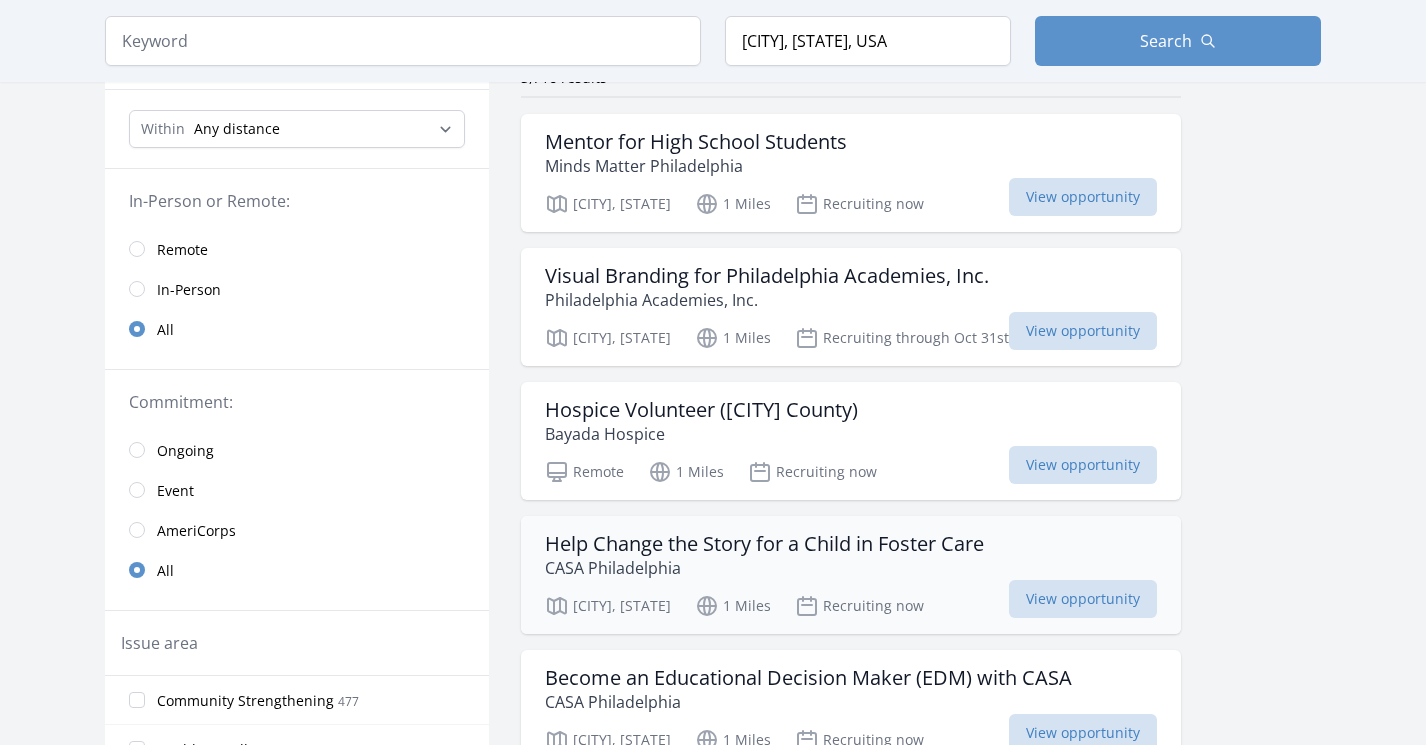 scroll, scrollTop: 185, scrollLeft: 0, axis: vertical 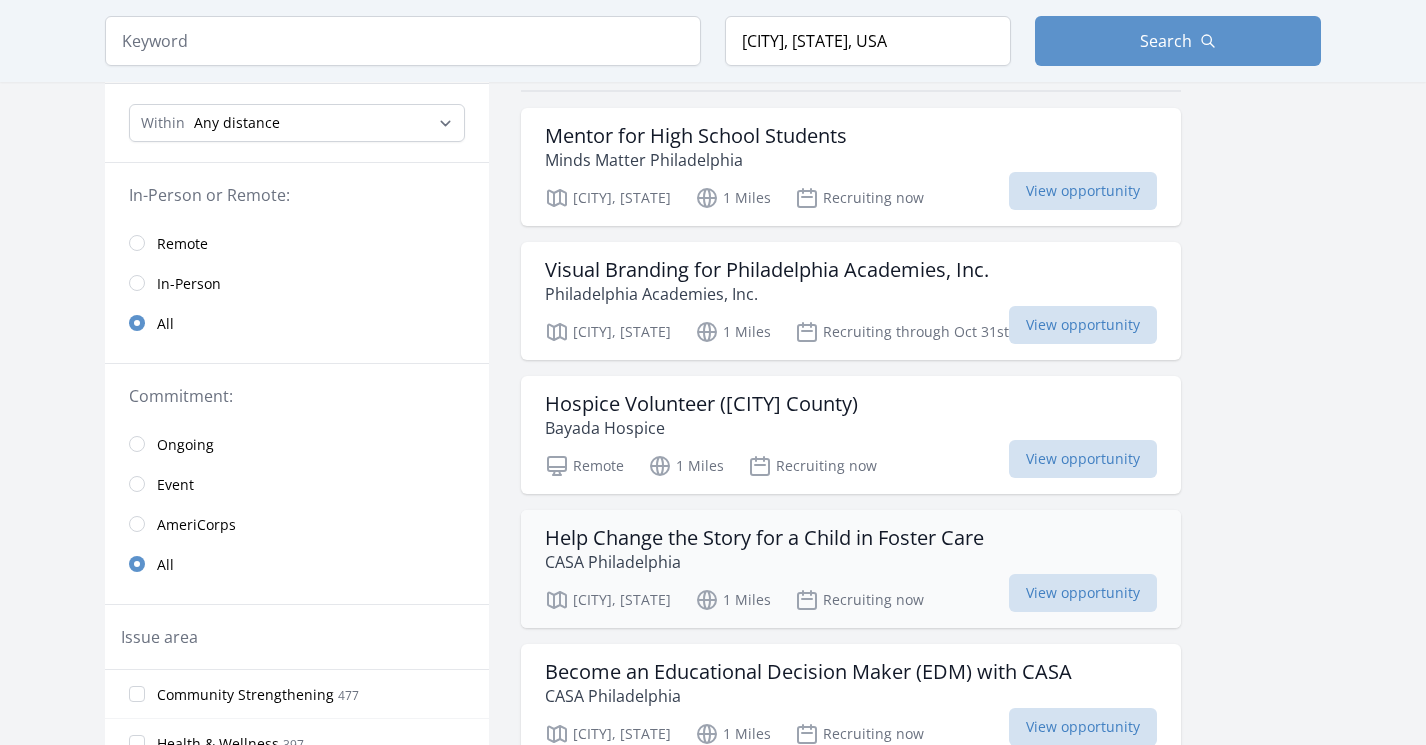 click on "Help Change the Story for a Child in Foster Care" at bounding box center (764, 538) 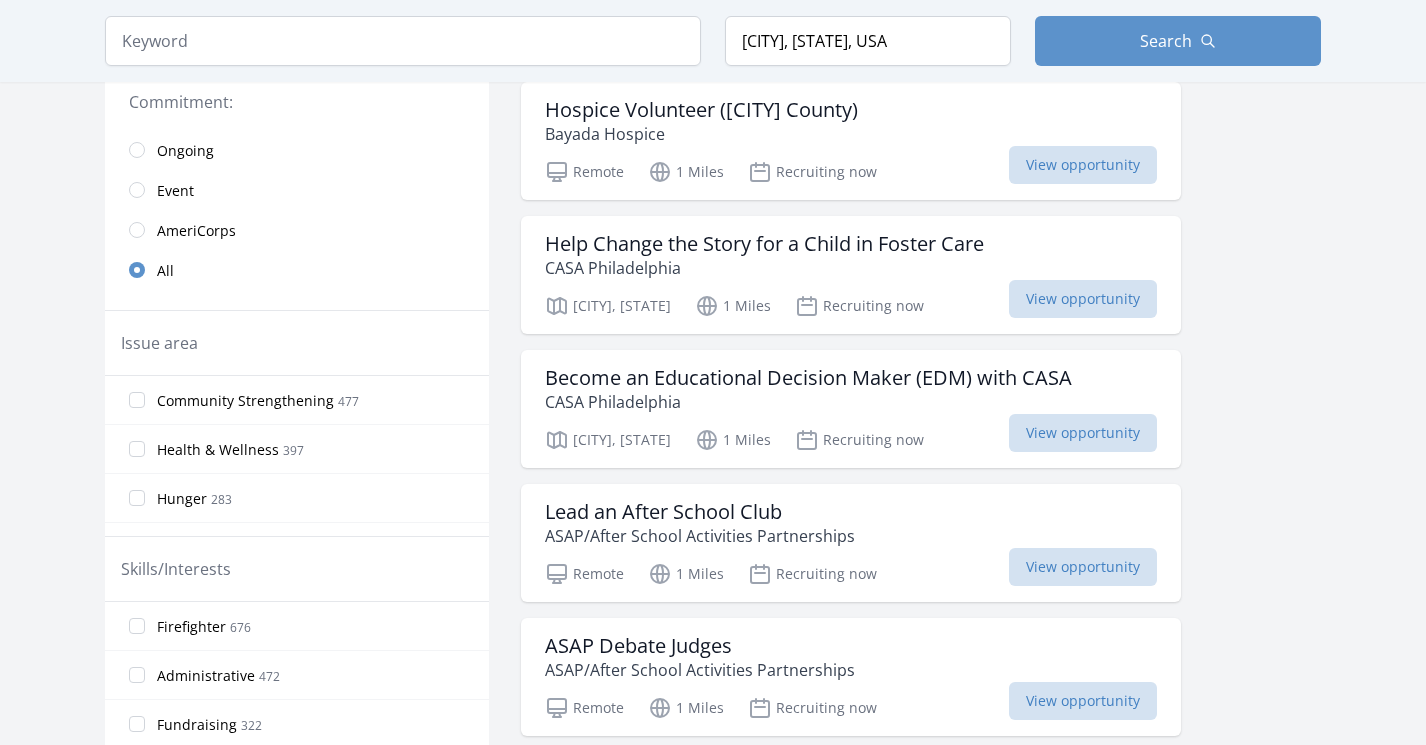 scroll, scrollTop: 486, scrollLeft: 0, axis: vertical 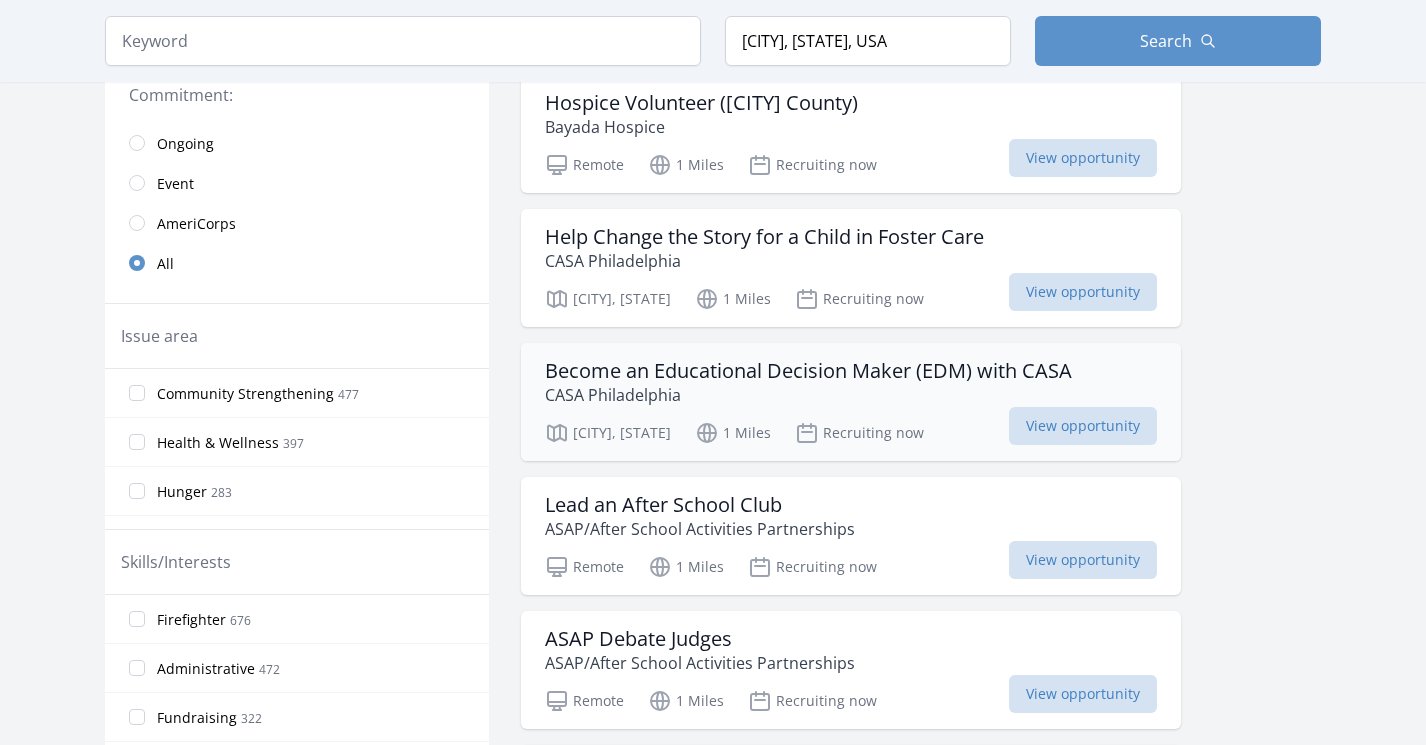 click on "CASA Philadelphia" at bounding box center [808, 395] 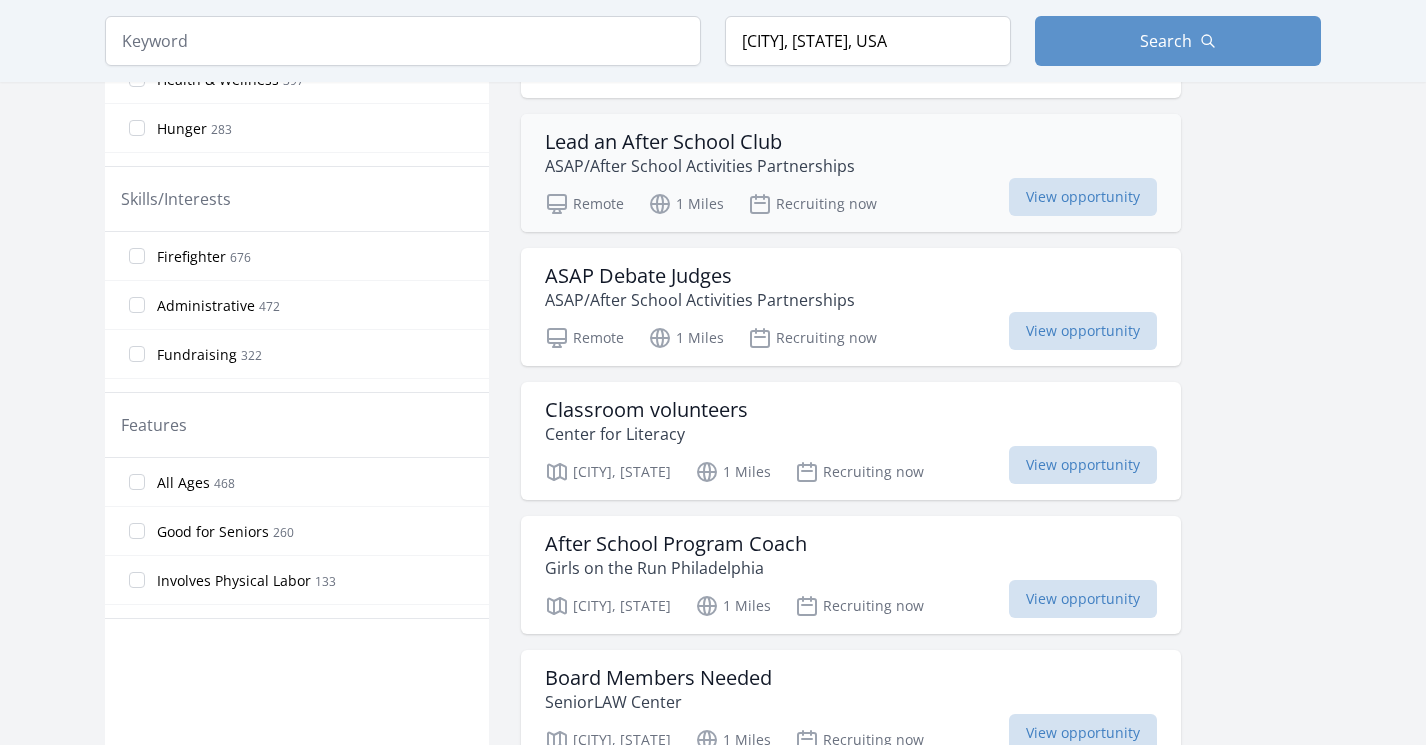 scroll, scrollTop: 895, scrollLeft: 0, axis: vertical 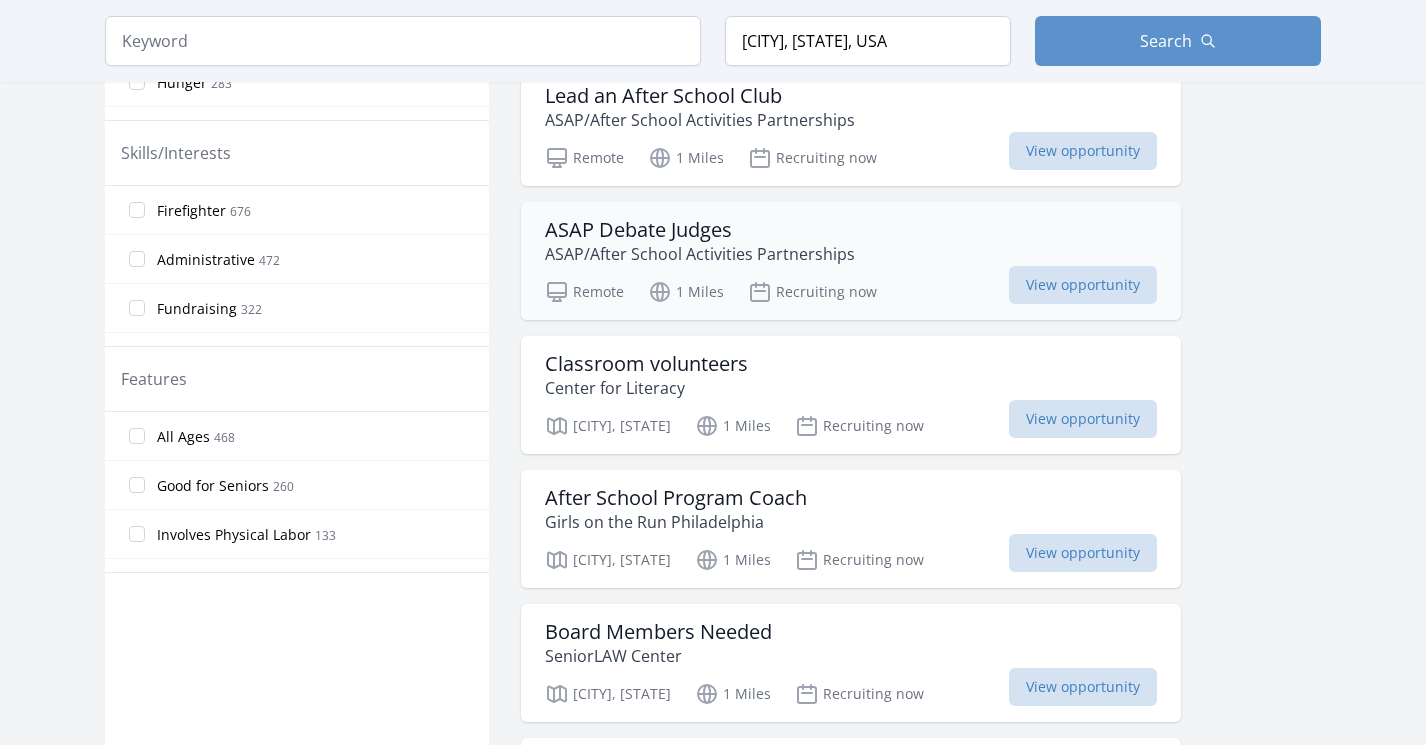 click on "ASAP Debate Judges
ASAP/After School Activities Partnerships" at bounding box center [851, 242] 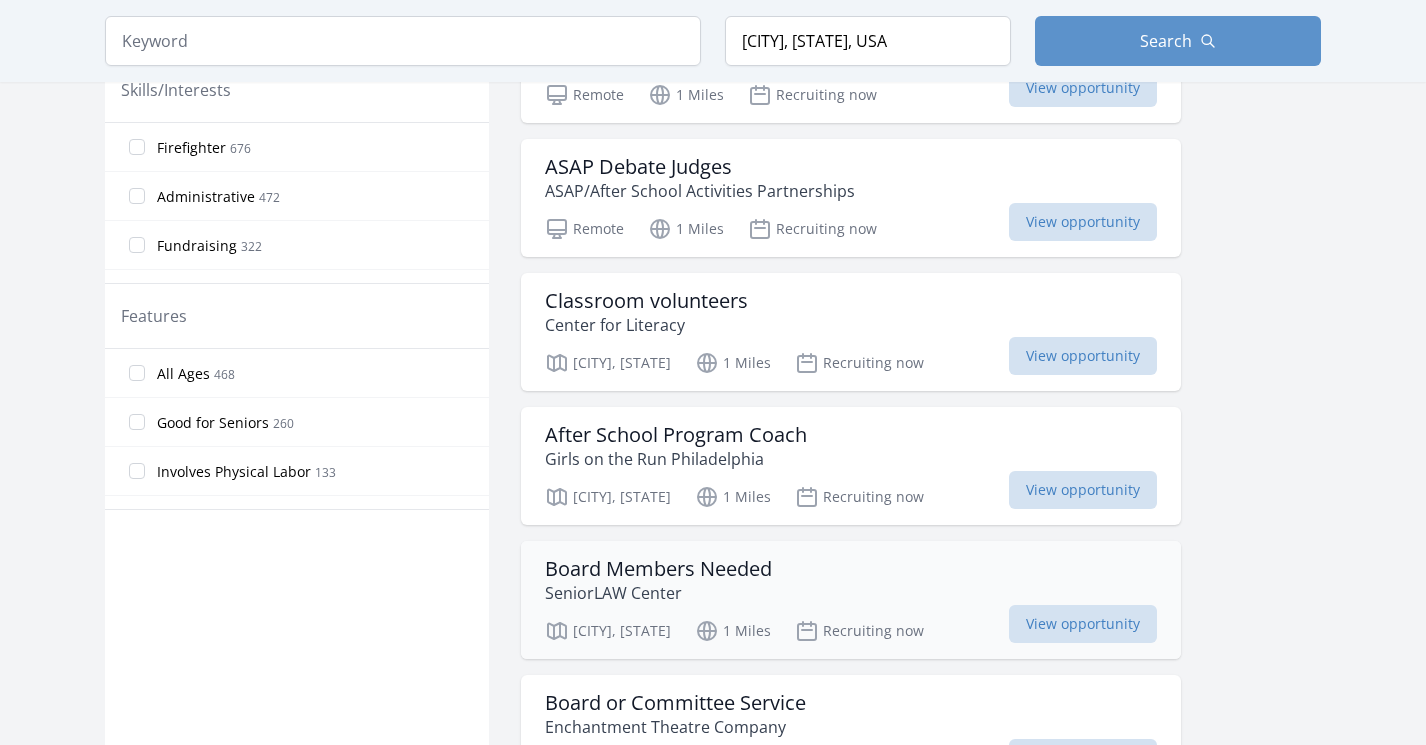 scroll, scrollTop: 1005, scrollLeft: 0, axis: vertical 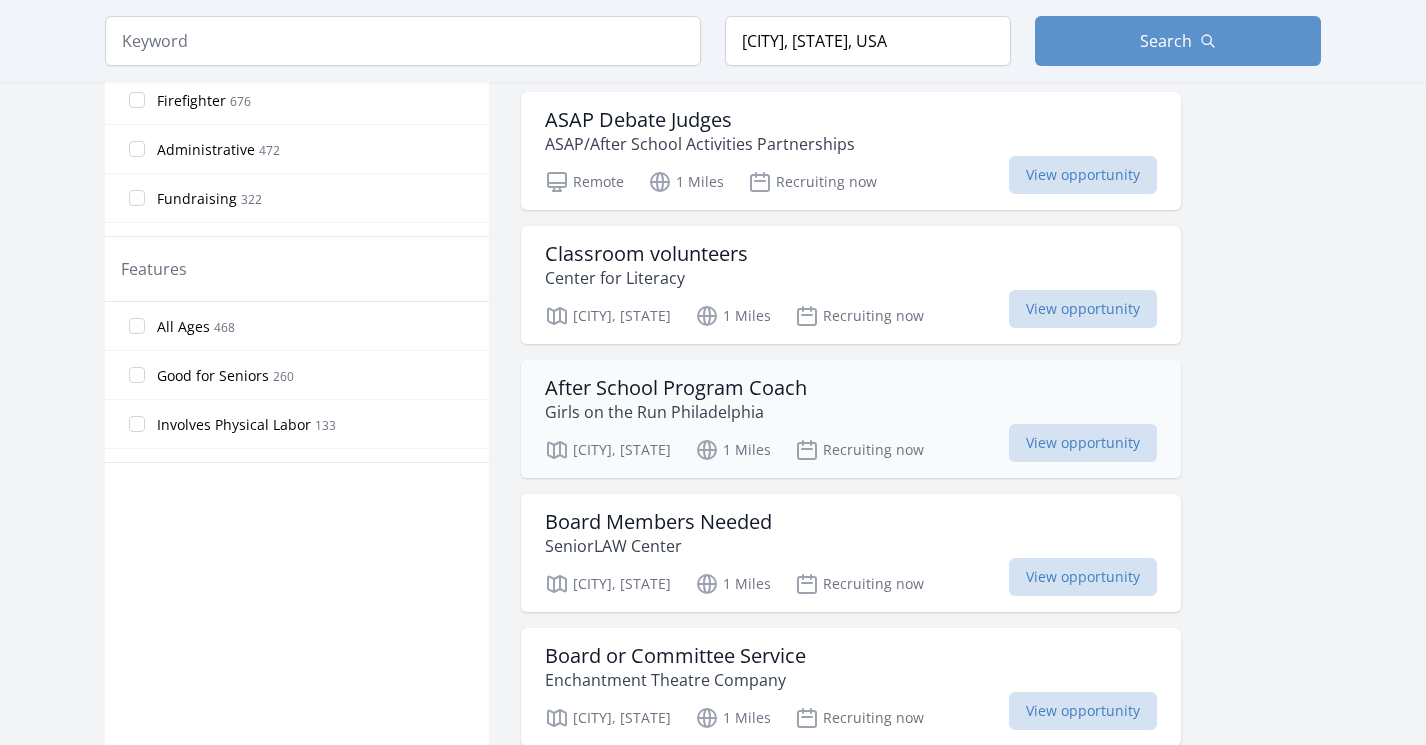 click on "After School Program Coach" at bounding box center [676, 388] 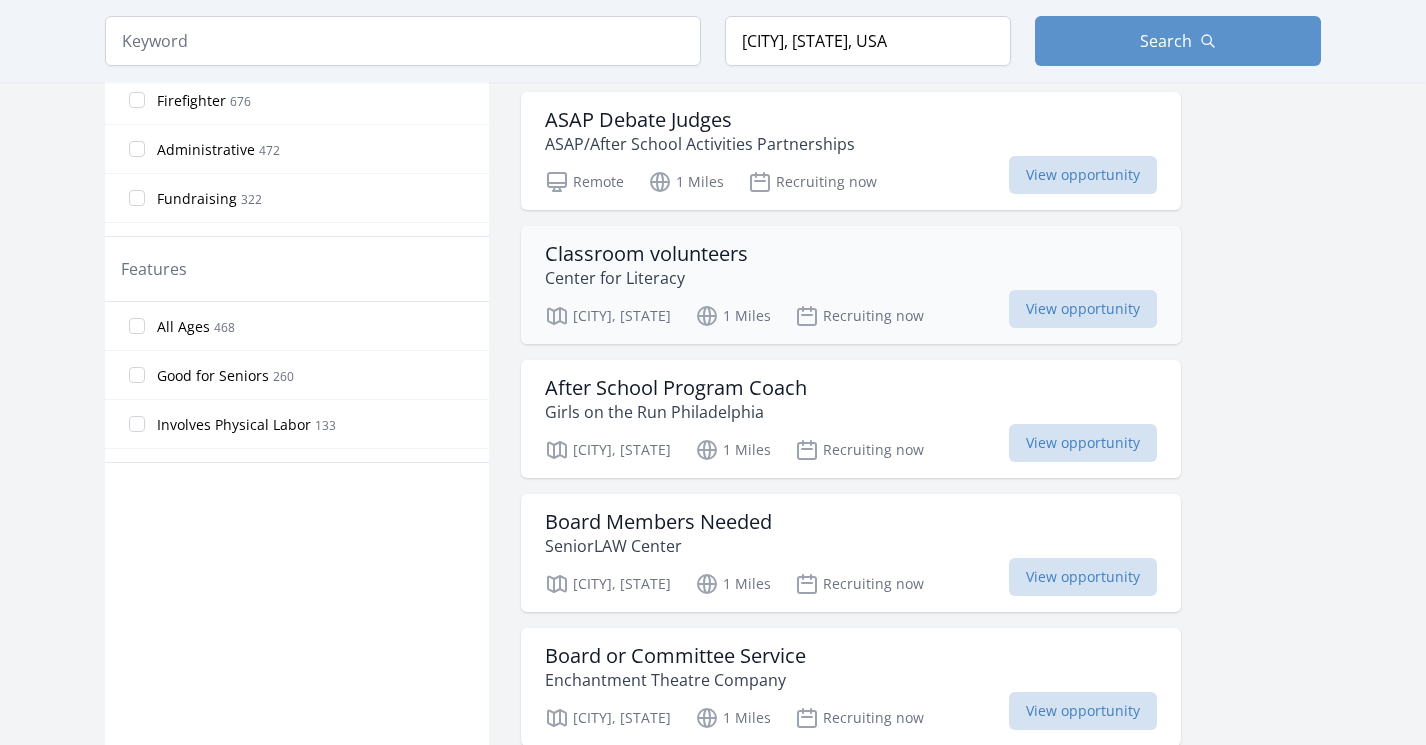 click on "Center for Literacy" at bounding box center (646, 278) 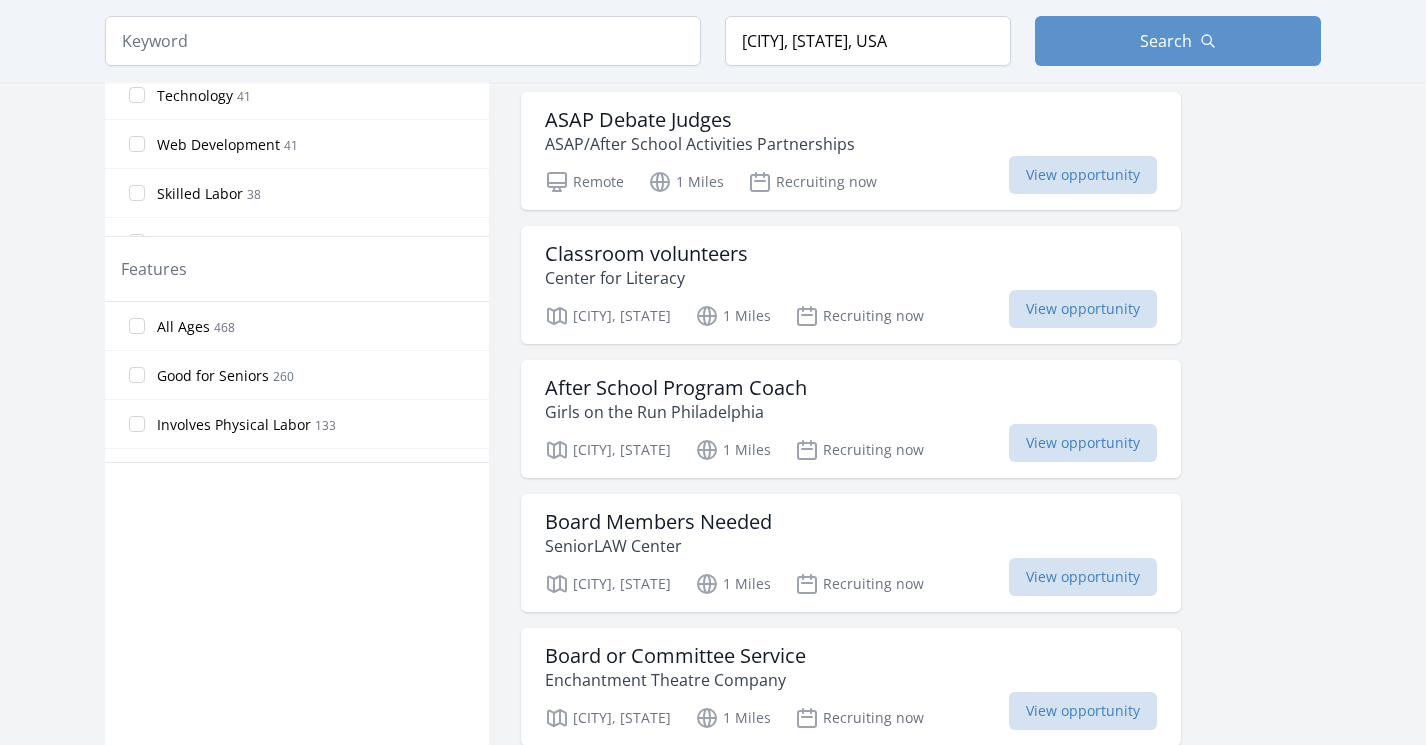 scroll, scrollTop: 945, scrollLeft: 0, axis: vertical 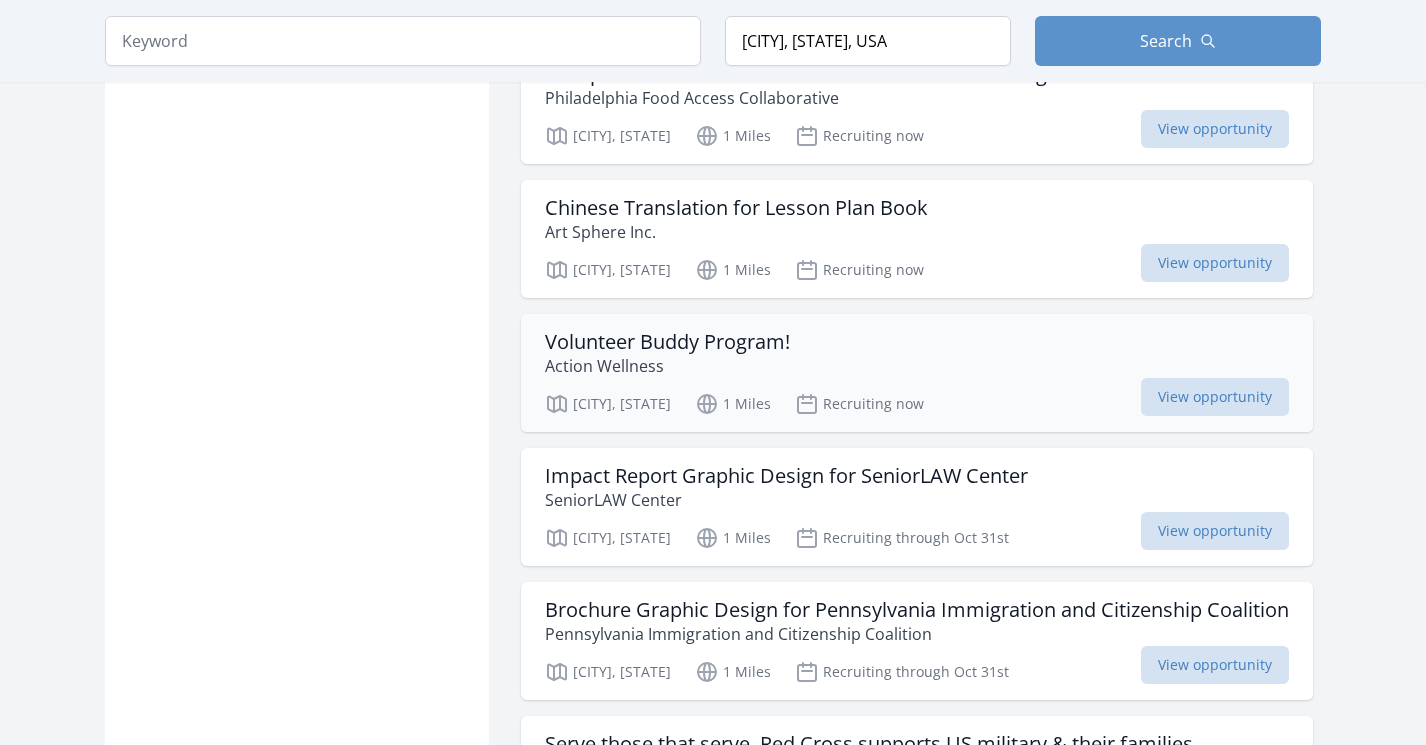 click on "Action Wellness" at bounding box center [667, 366] 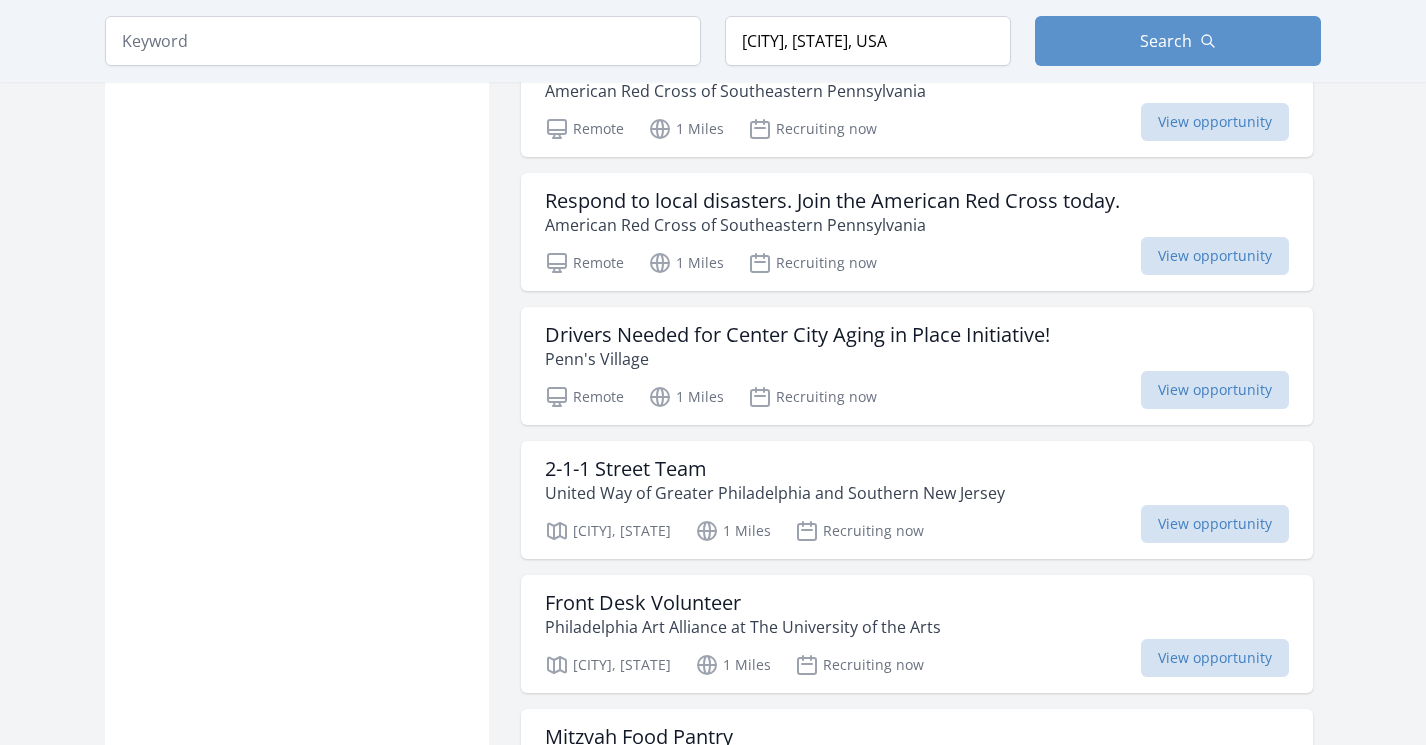 scroll, scrollTop: 3340, scrollLeft: 0, axis: vertical 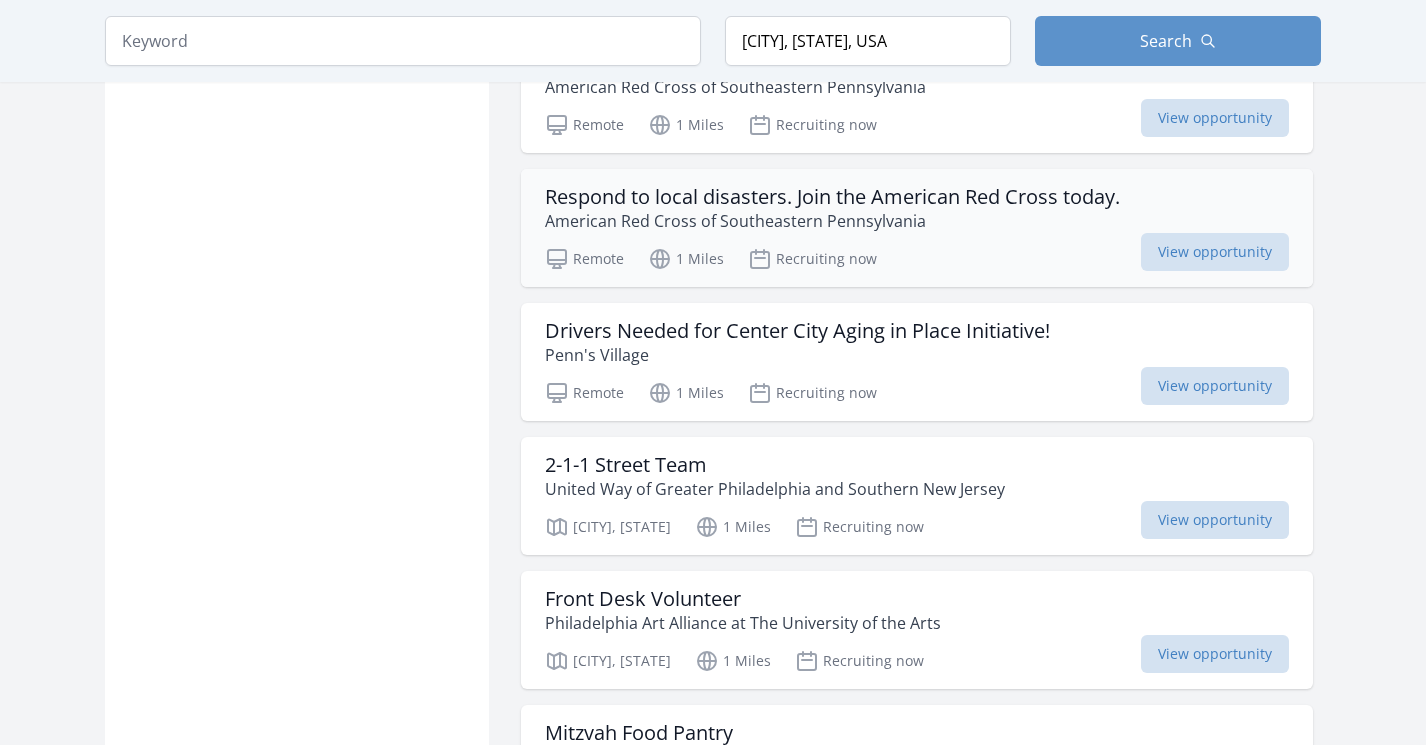 click on "Respond to local disasters. Join the American Red Cross today." at bounding box center (832, 197) 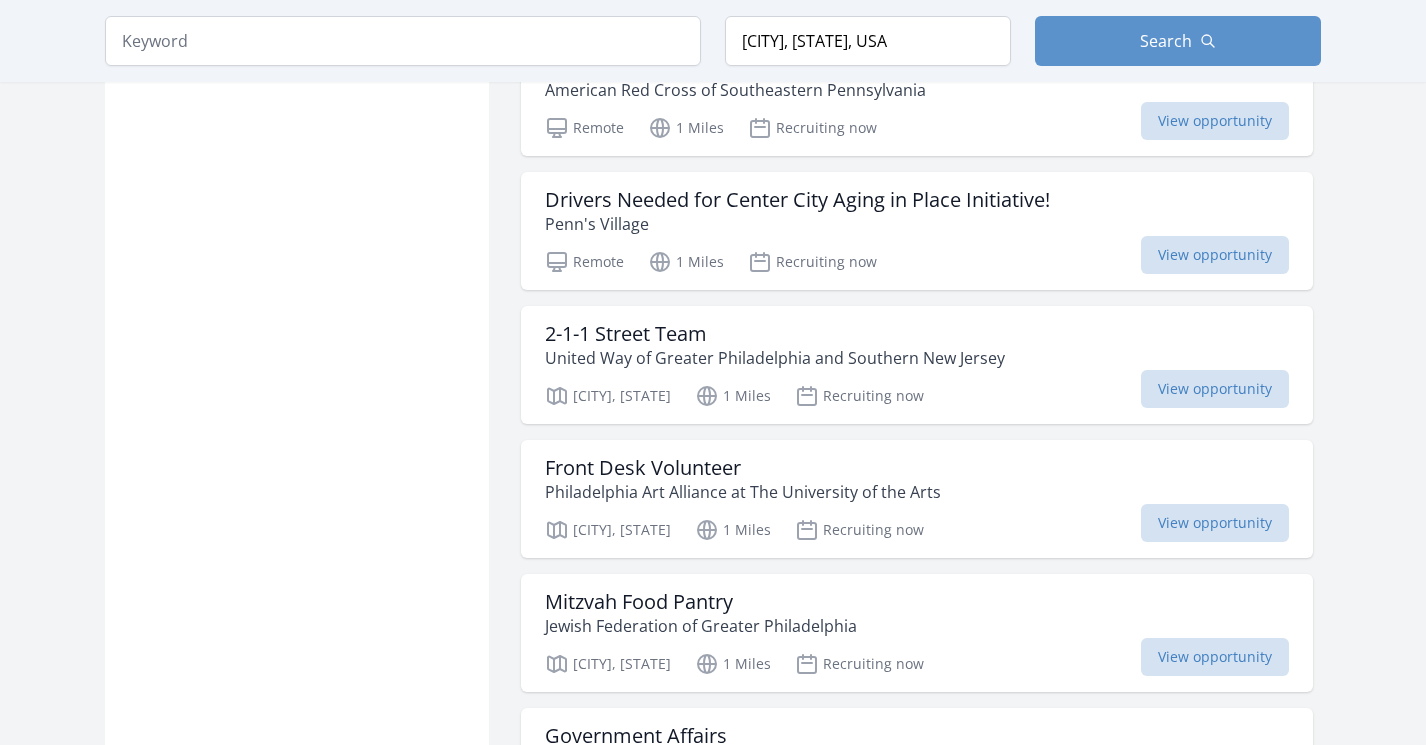 scroll, scrollTop: 3515, scrollLeft: 0, axis: vertical 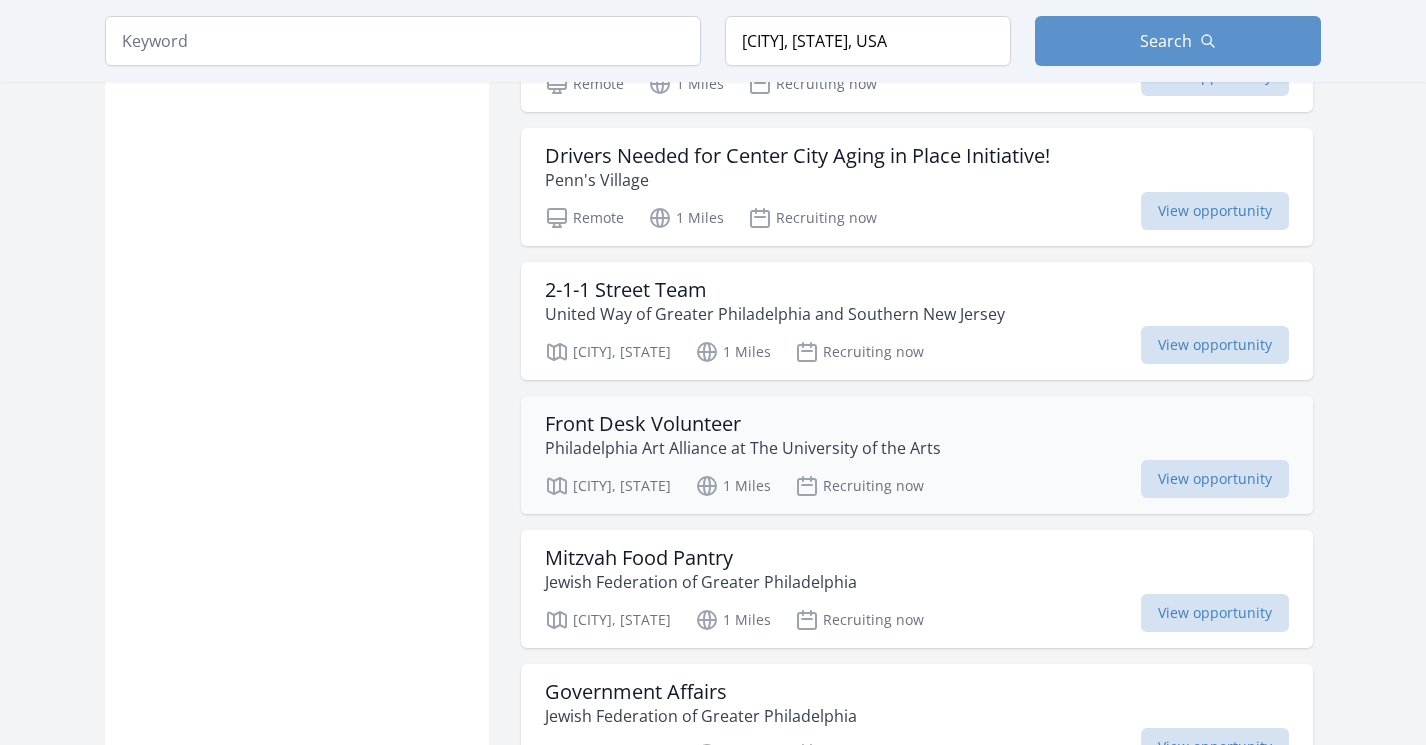 click on "Philadelphia Art Alliance at The University of the Arts" at bounding box center (743, 448) 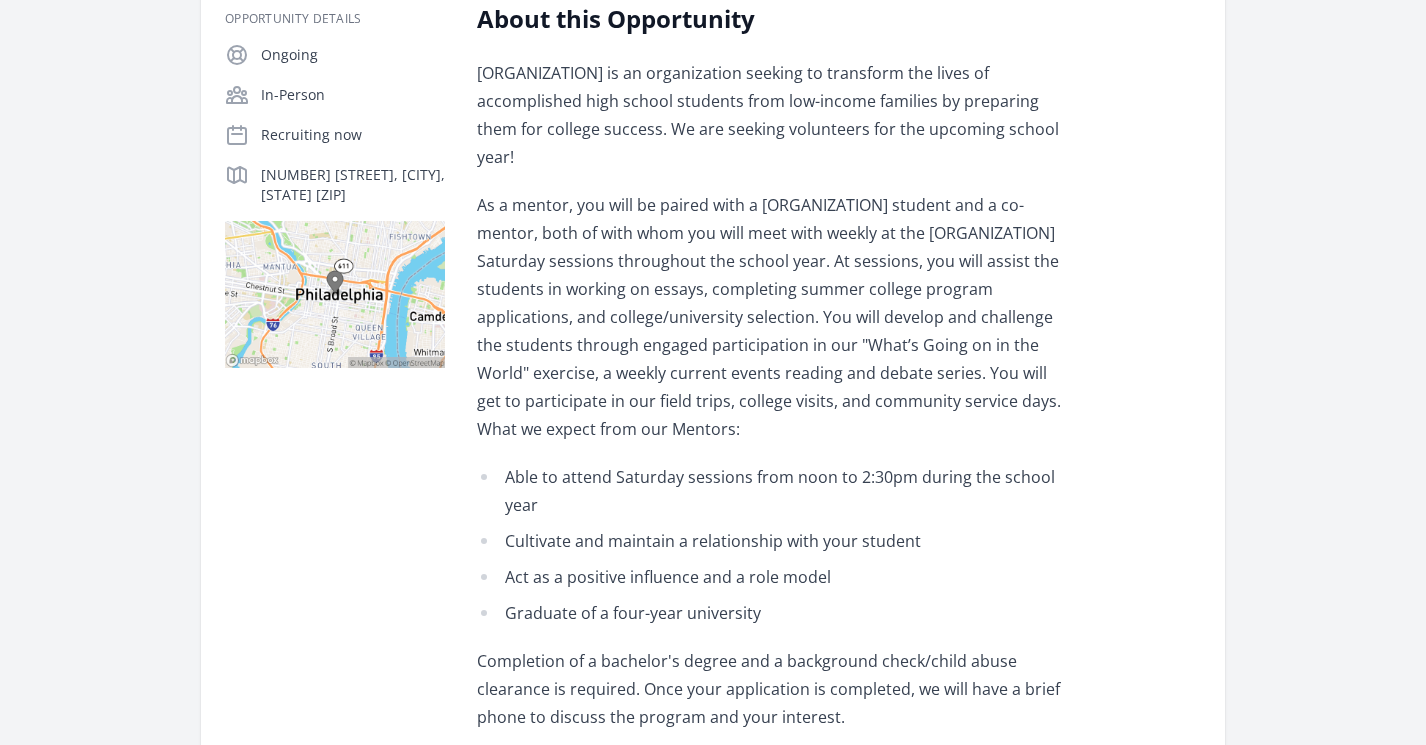 scroll, scrollTop: 372, scrollLeft: 0, axis: vertical 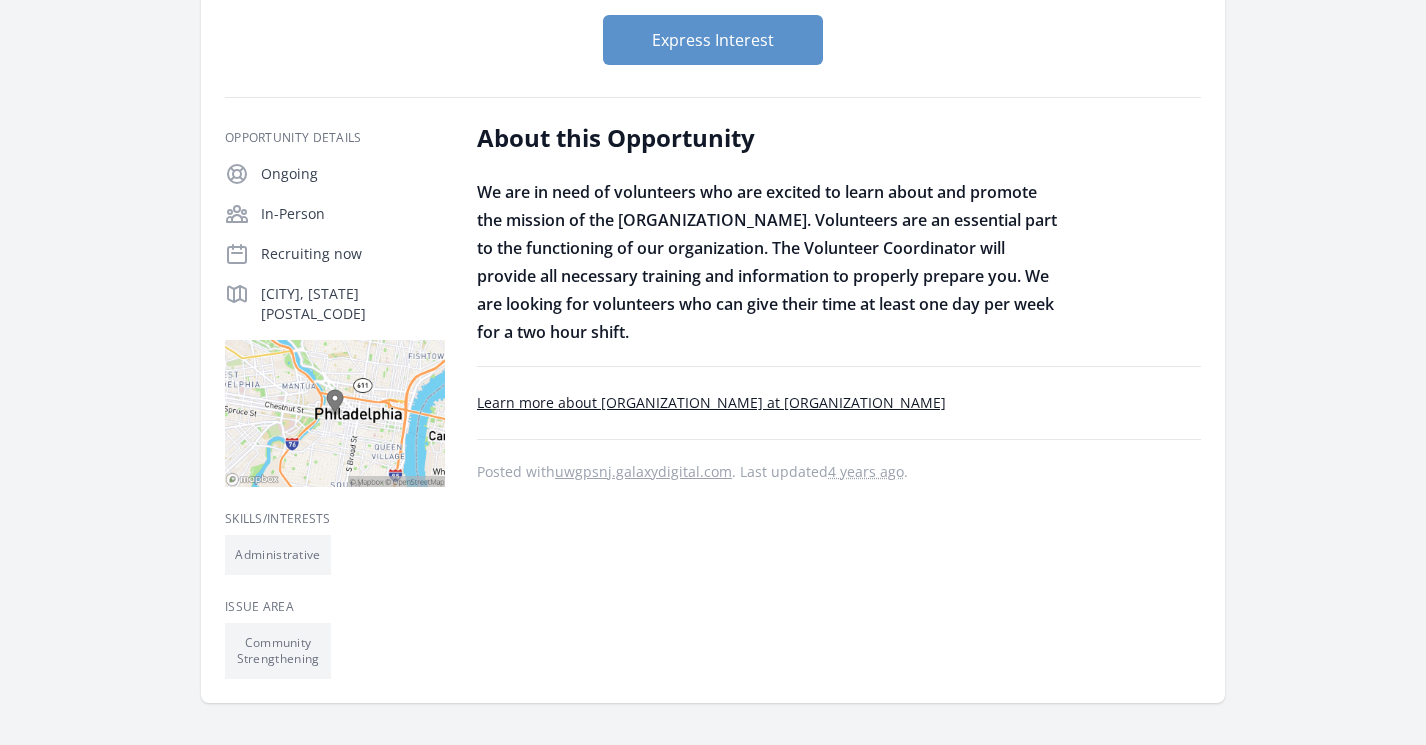click on "Learn more about [ORGANIZATION_NAME] at [ORGANIZATION_NAME]" at bounding box center (711, 402) 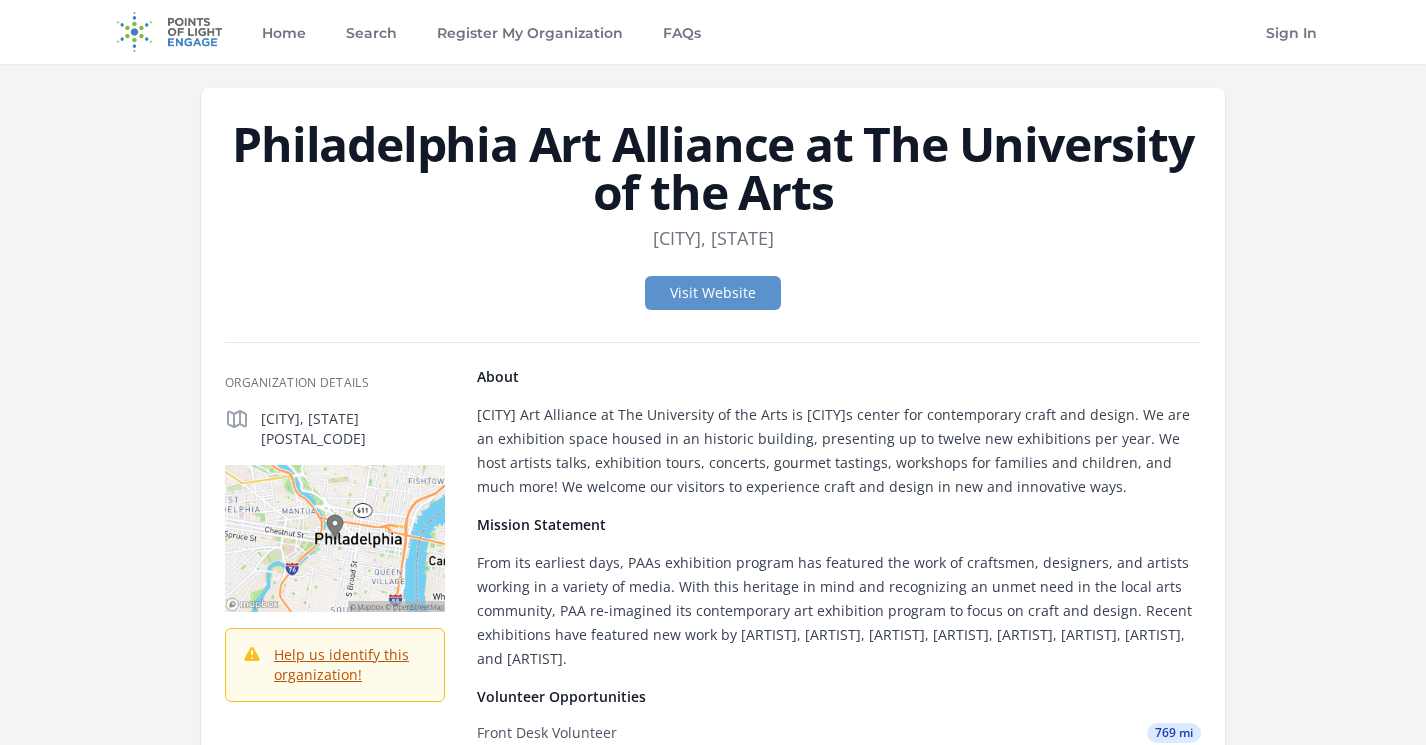 scroll, scrollTop: 0, scrollLeft: 0, axis: both 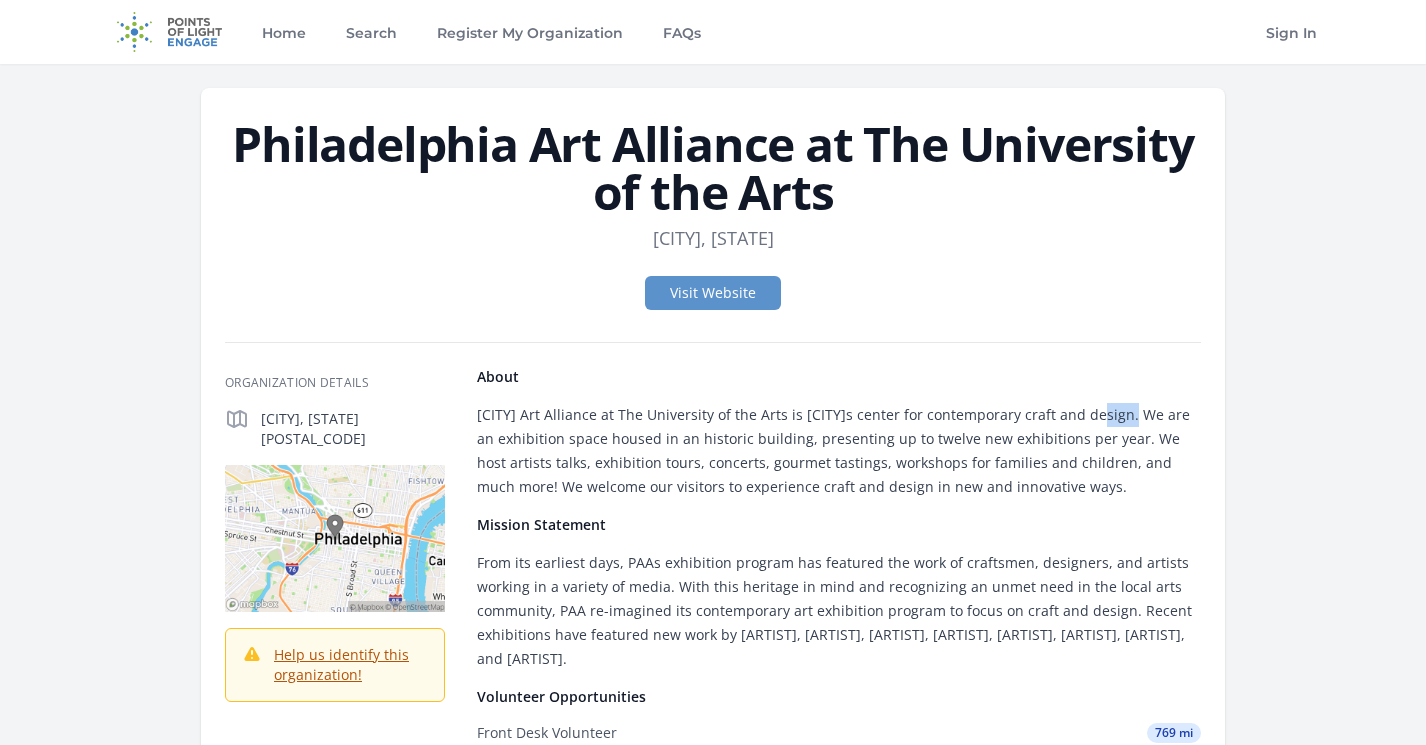 click on "[CITY] Art Alliance at The University of the Arts is [CITY]s center for contemporary craft and design. We are an exhibition space housed in an historic building, presenting up to twelve new exhibitions per year. We host artists talks, exhibition tours, concerts, gourmet tastings, workshops for families and children, and much more! We welcome our visitors to experience craft and design in new and innovative ways." at bounding box center (839, 451) 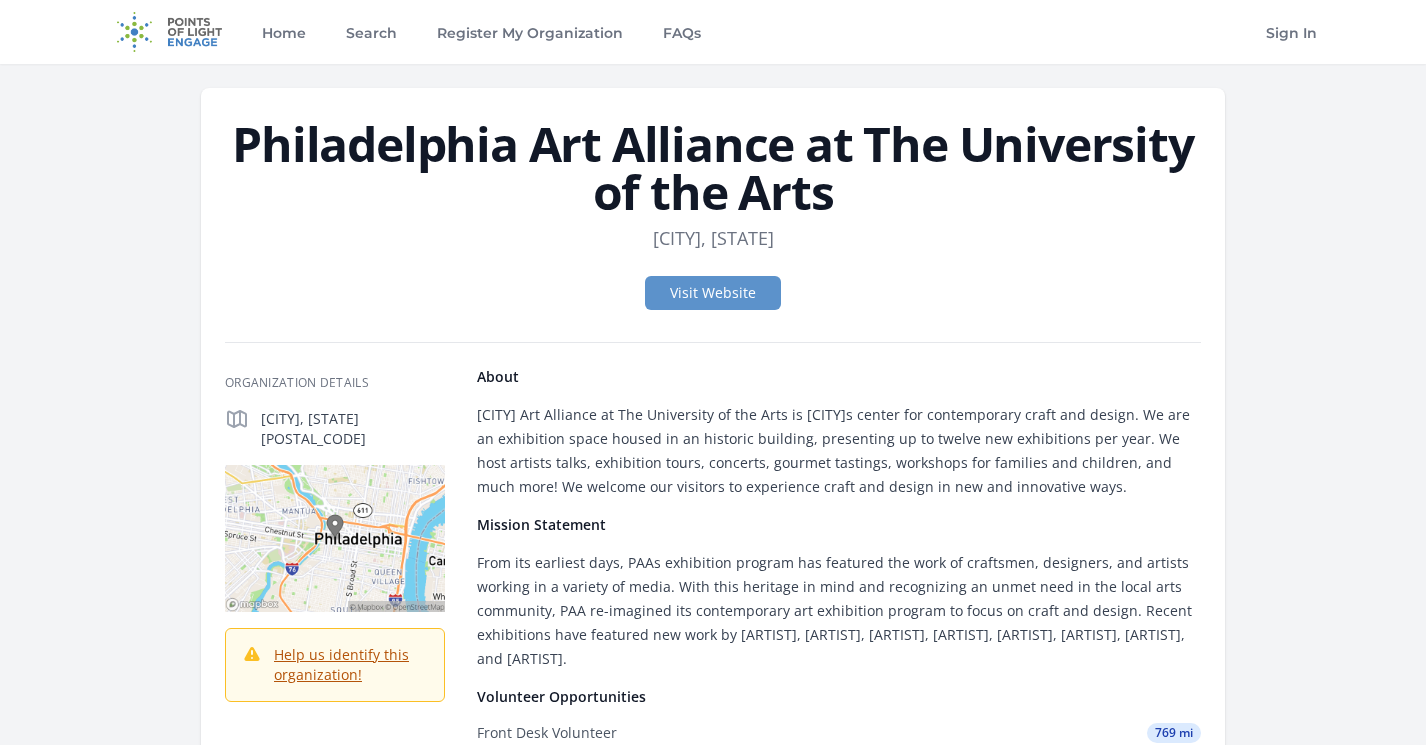 click on "Philadelphia Art Alliance at The University of the Arts" at bounding box center (713, 168) 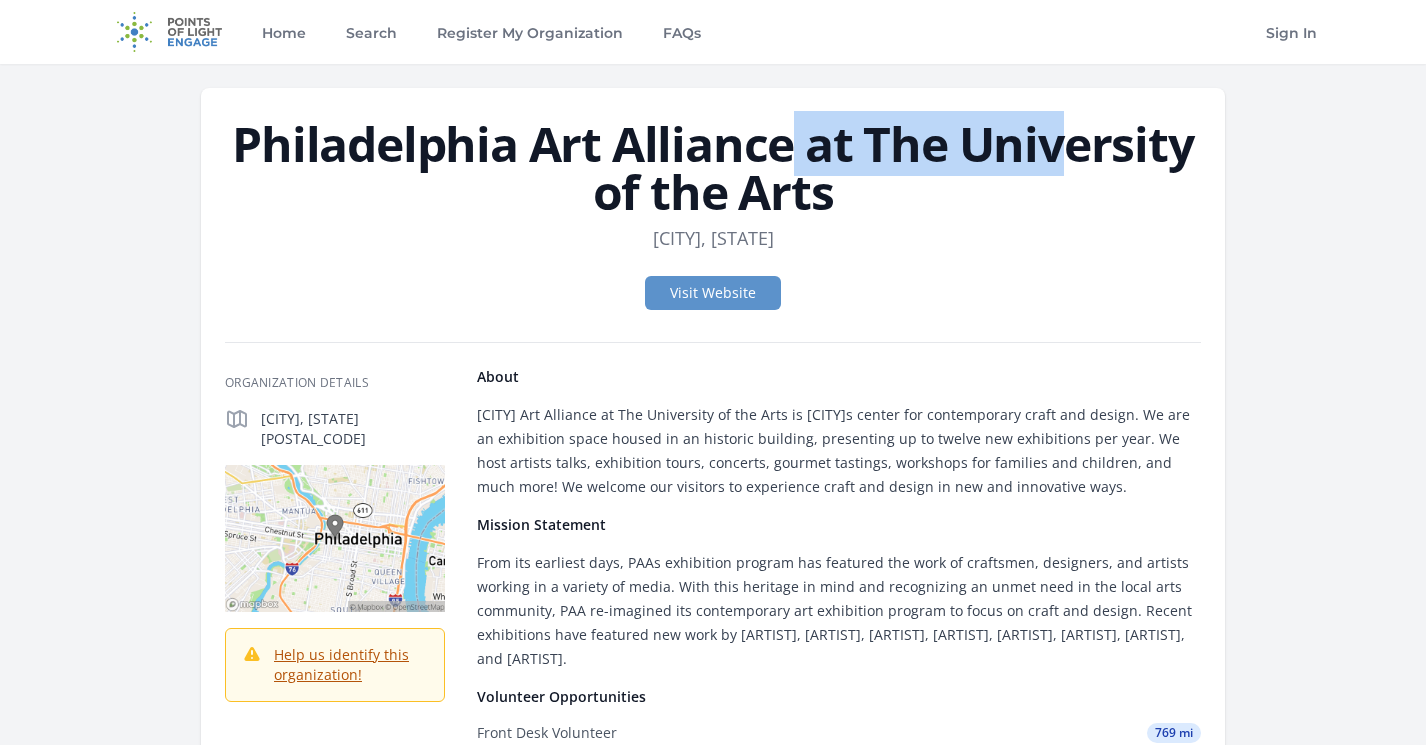 click on "Philadelphia Art Alliance at The University of the Arts" at bounding box center [713, 168] 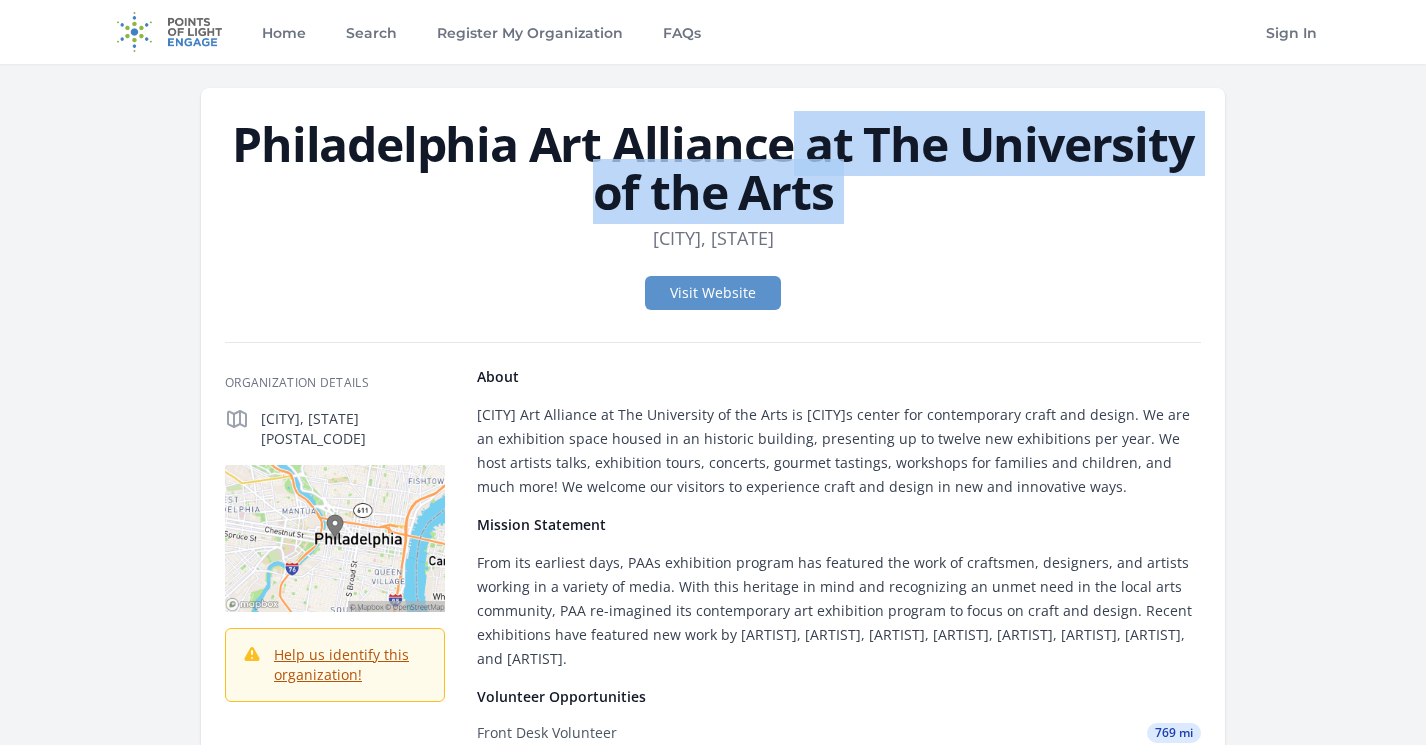 click on "Philadelphia Art Alliance at The University of the Arts" at bounding box center [713, 168] 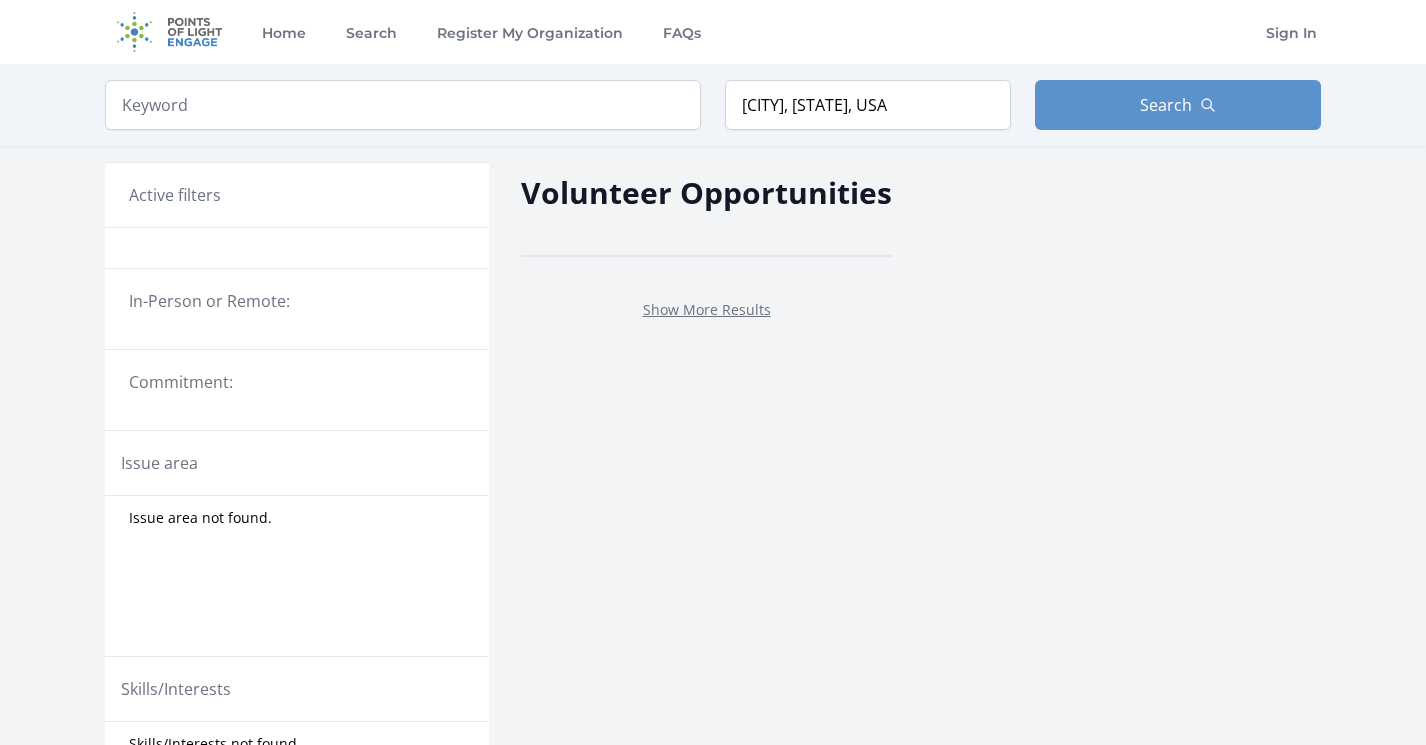 scroll, scrollTop: 0, scrollLeft: 0, axis: both 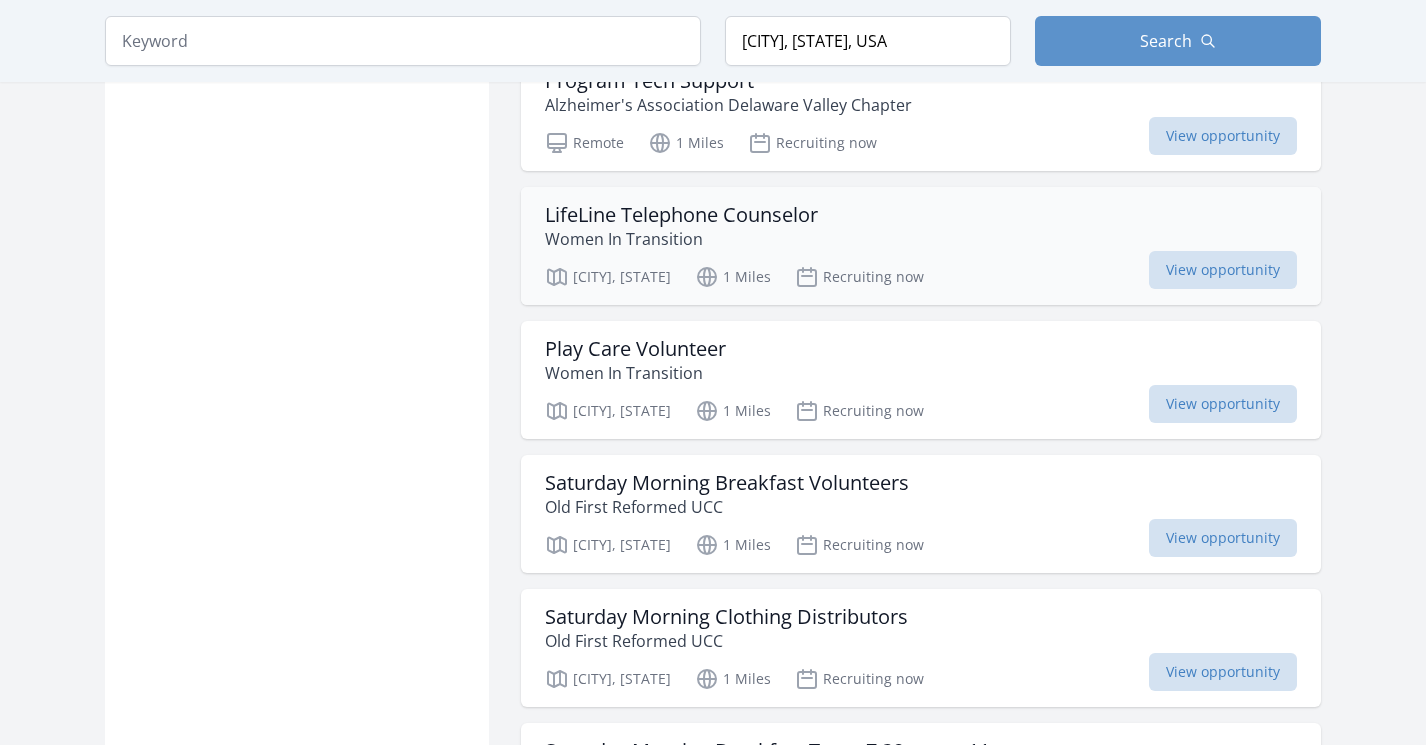 click on "LifeLine Telephone Counselor
Women In Transition
[CITY], [STATE]
1 Miles
Recruiting now
View opportunity" at bounding box center [921, 246] 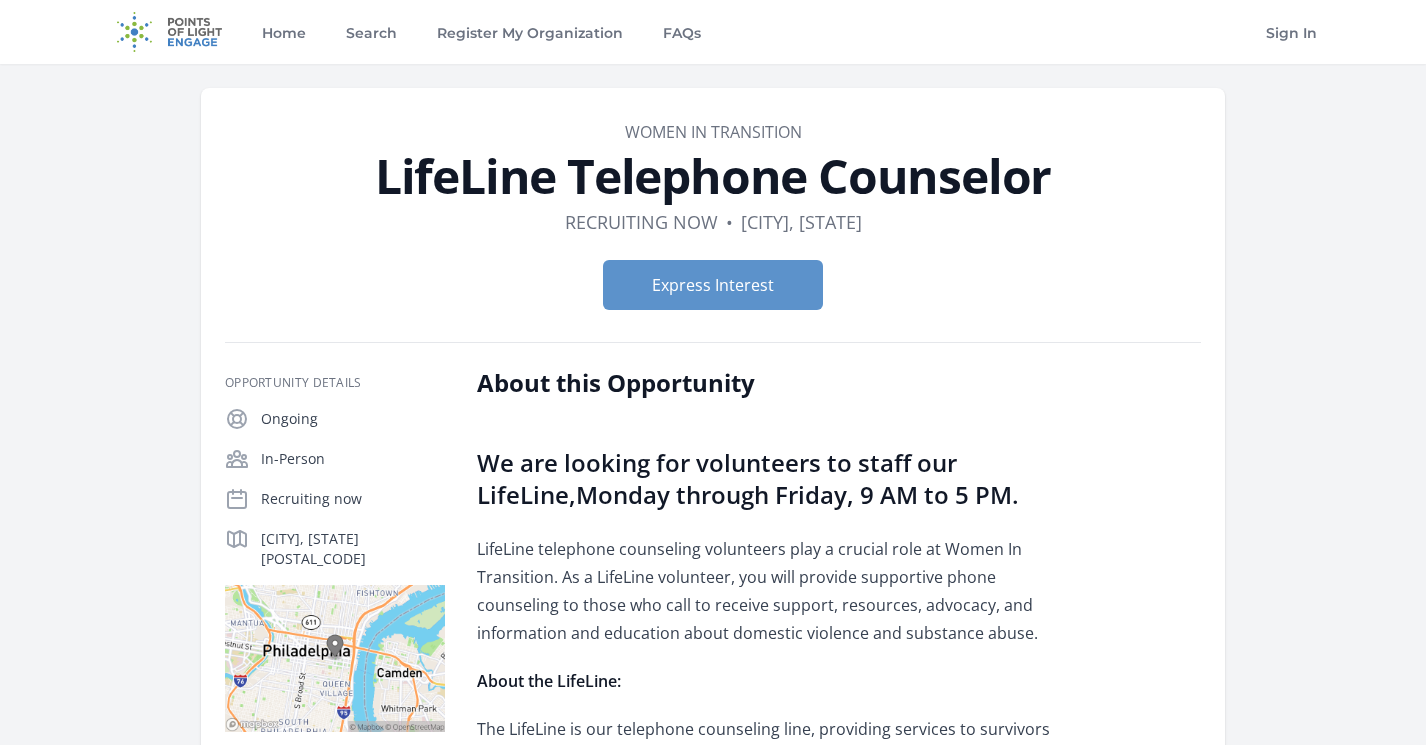 scroll, scrollTop: 0, scrollLeft: 0, axis: both 